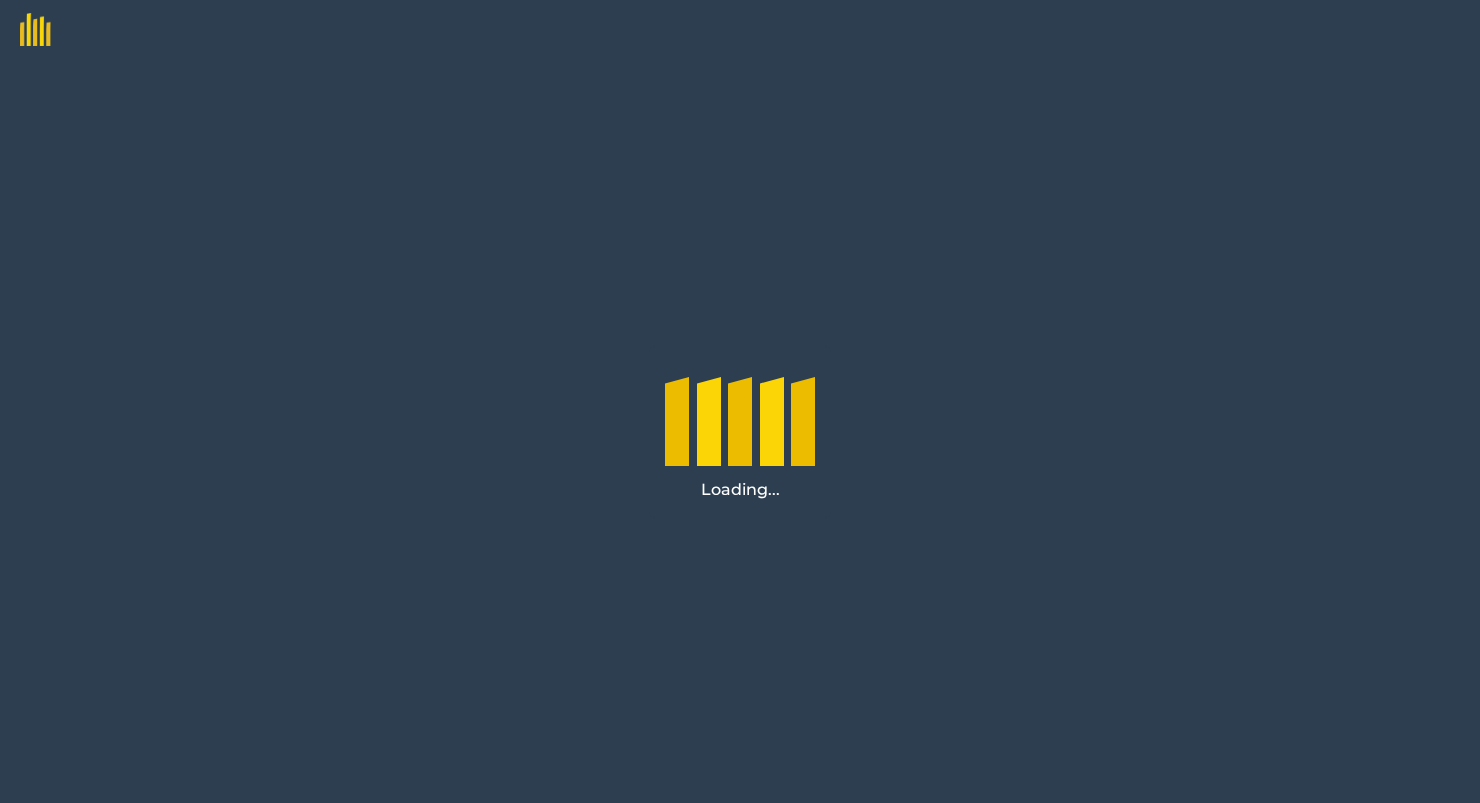 scroll, scrollTop: 0, scrollLeft: 0, axis: both 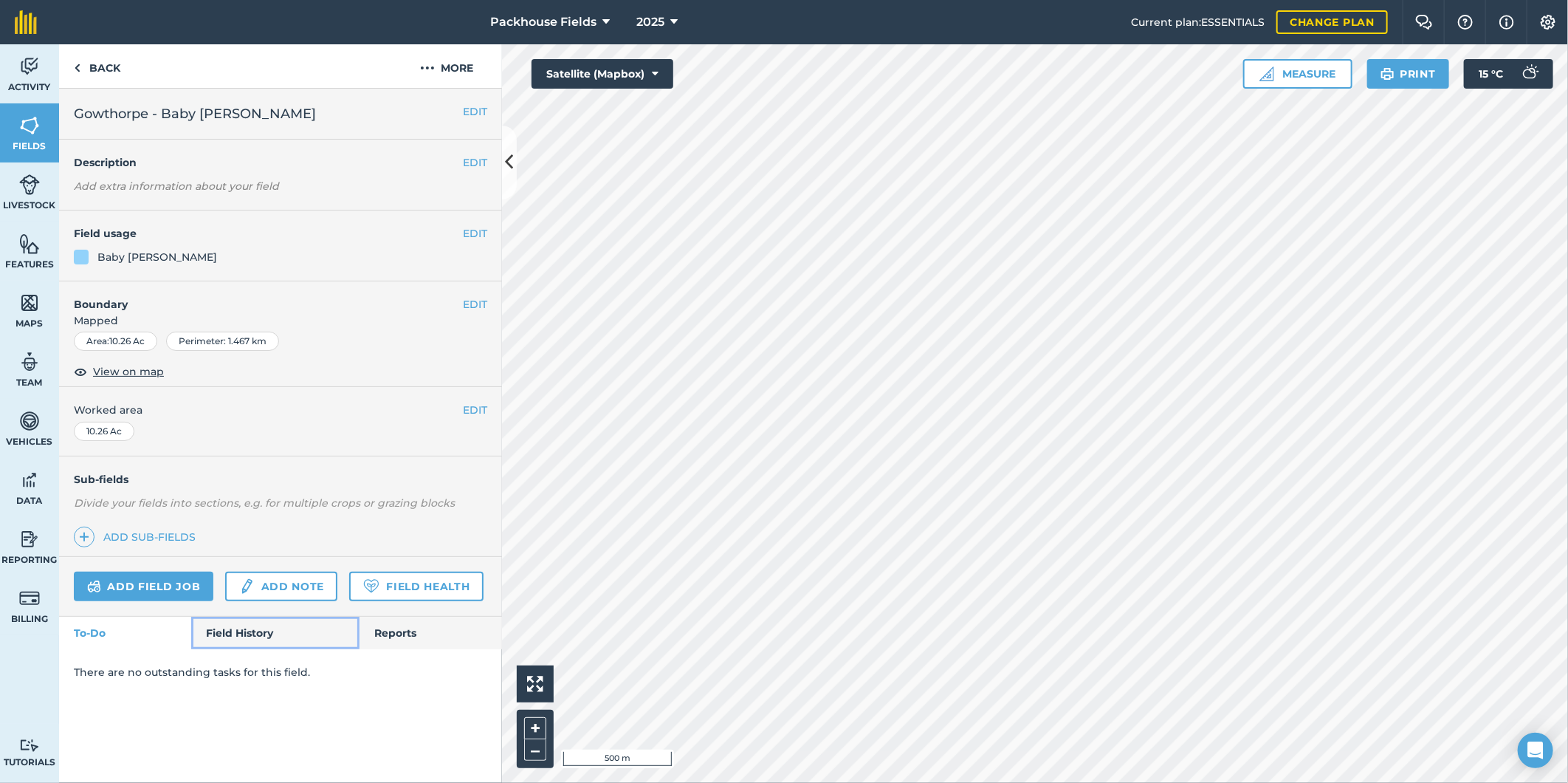 click on "Field History" at bounding box center [275, 633] 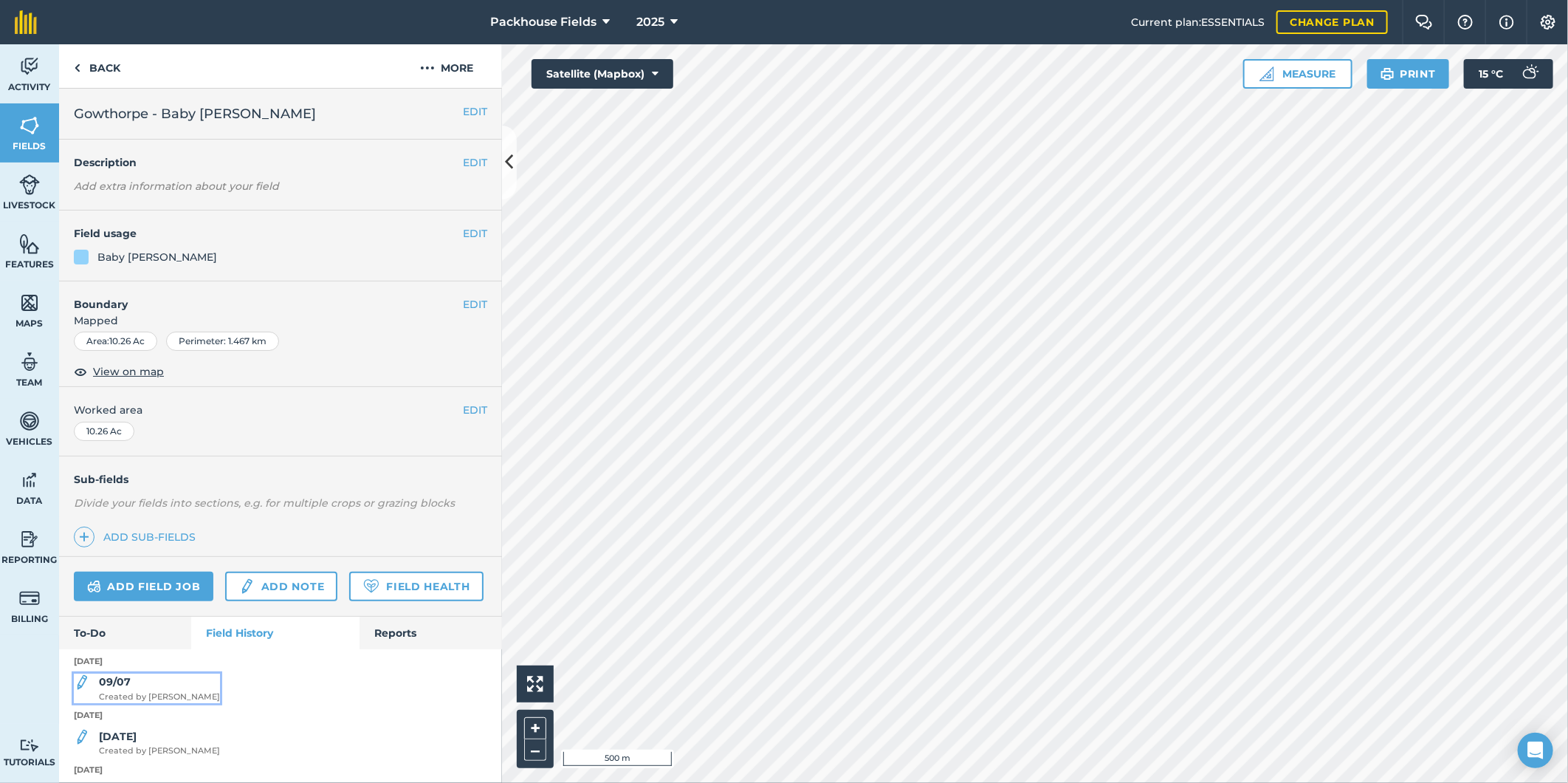 click on "09/07 Created by   [PERSON_NAME]" at bounding box center [159, 688] 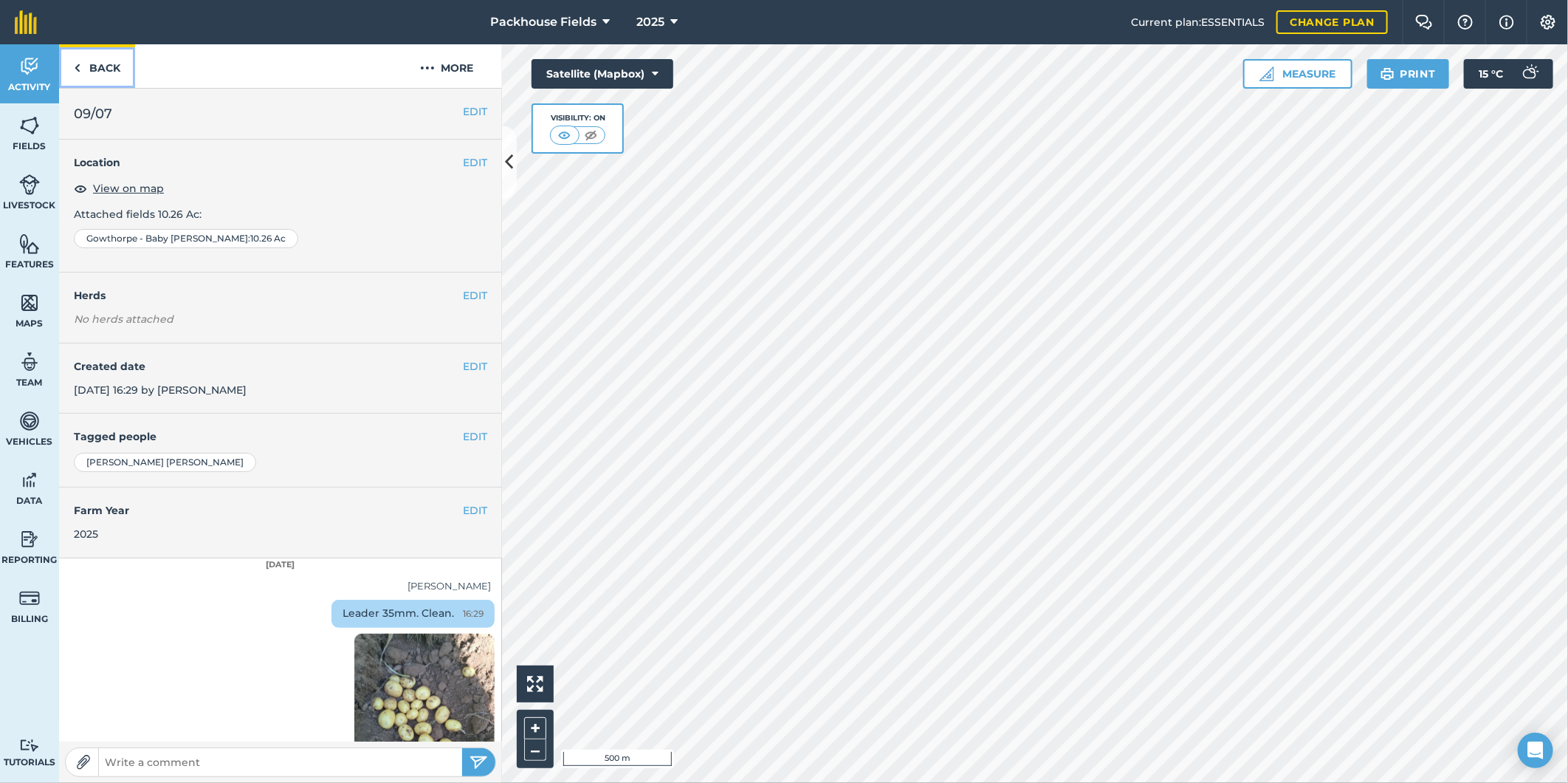 click on "Back" at bounding box center (97, 66) 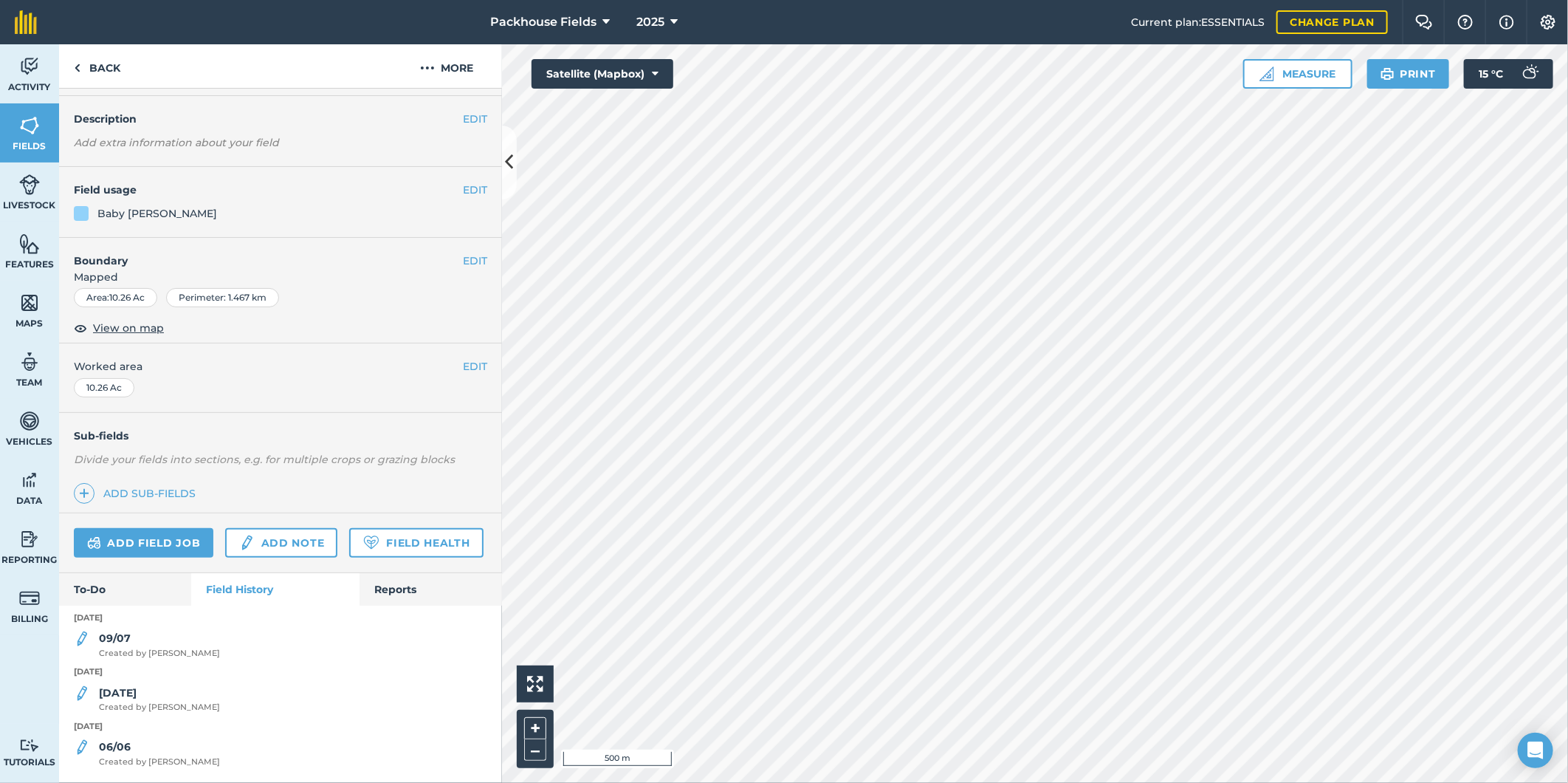 scroll, scrollTop: 86, scrollLeft: 0, axis: vertical 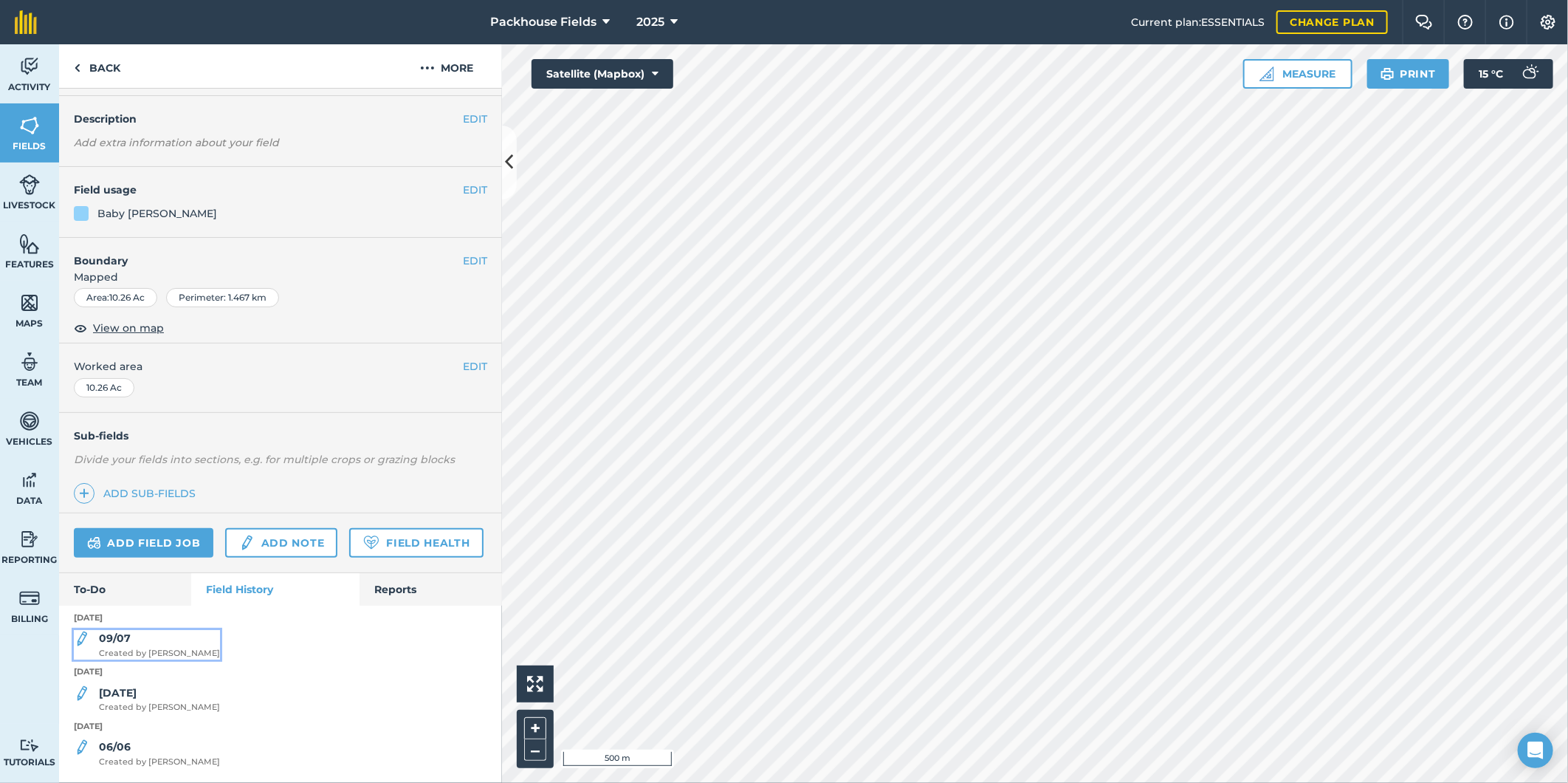 click on "Created by   [PERSON_NAME]" at bounding box center [159, 654] 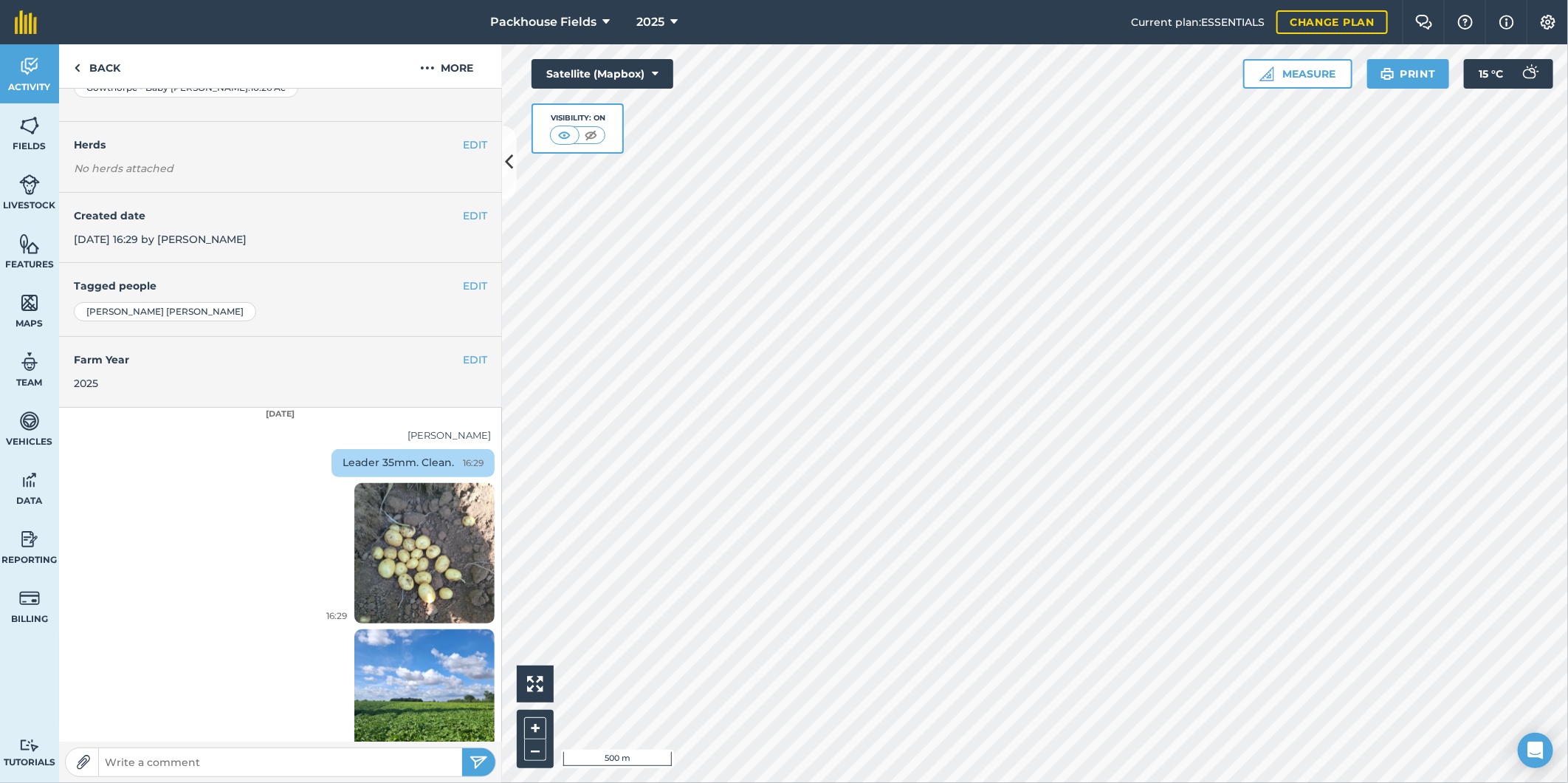 scroll, scrollTop: 185, scrollLeft: 0, axis: vertical 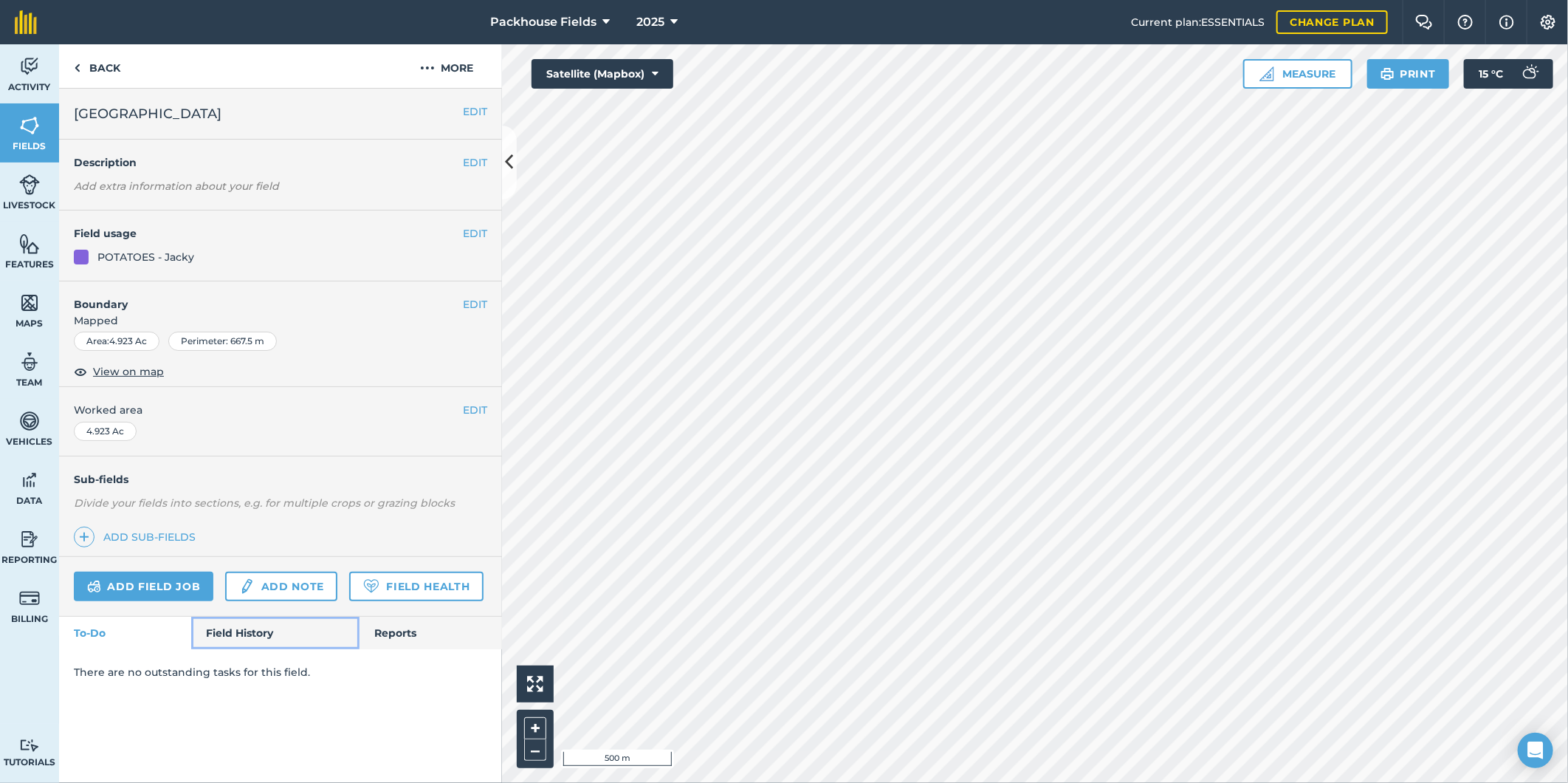 click on "Field History" at bounding box center (275, 633) 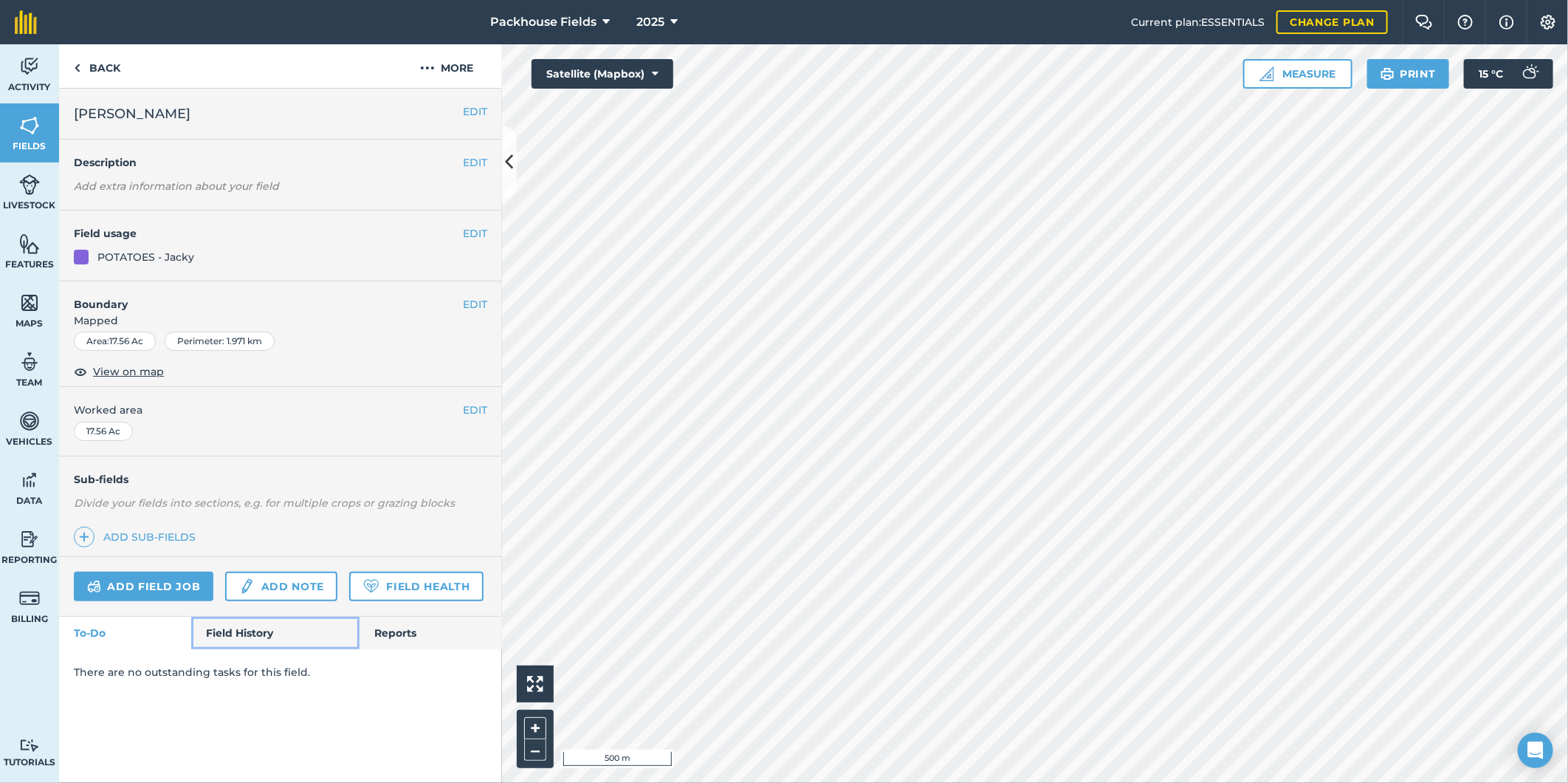 click on "Field History" at bounding box center (275, 633) 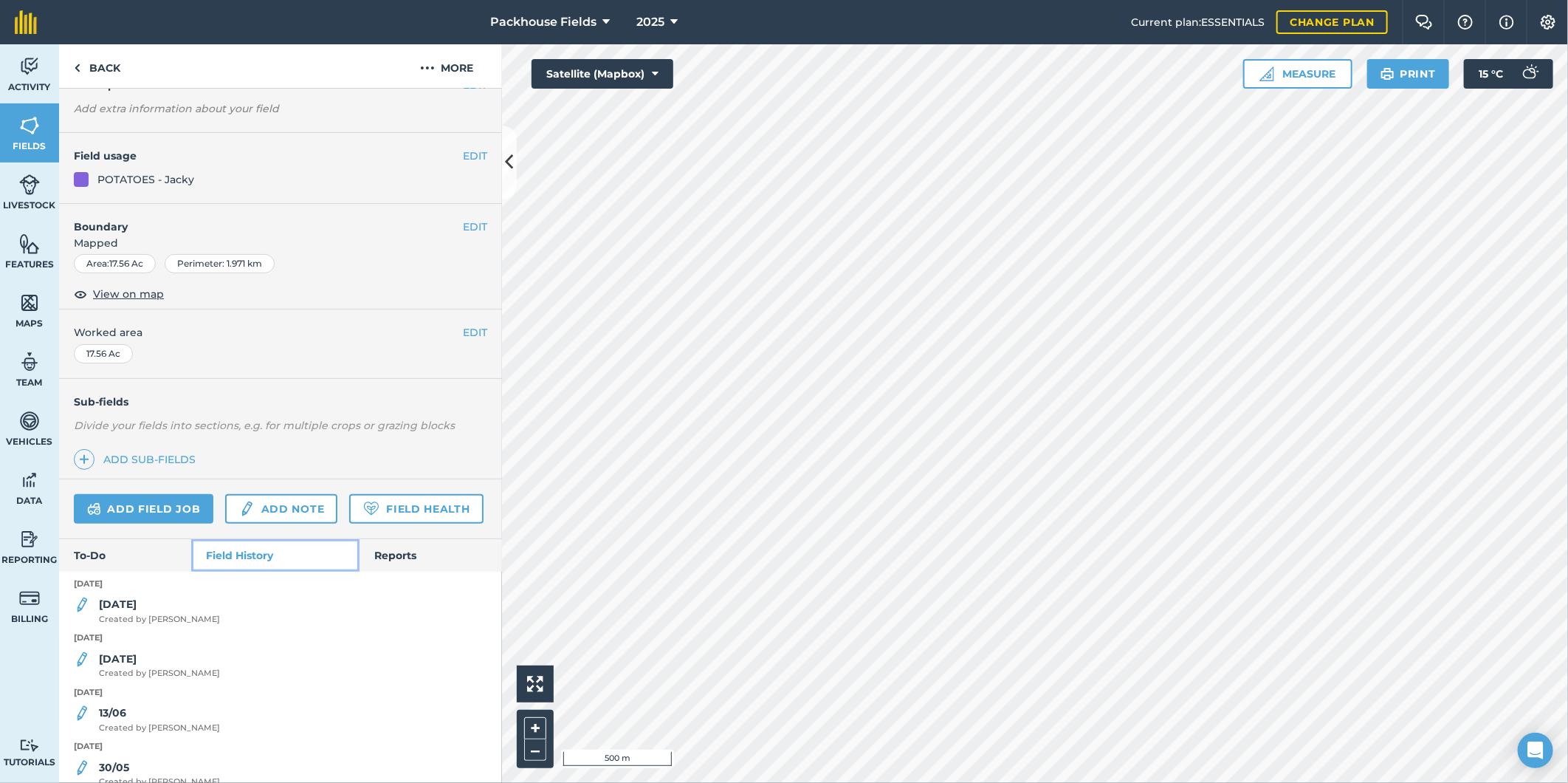 scroll, scrollTop: 82, scrollLeft: 0, axis: vertical 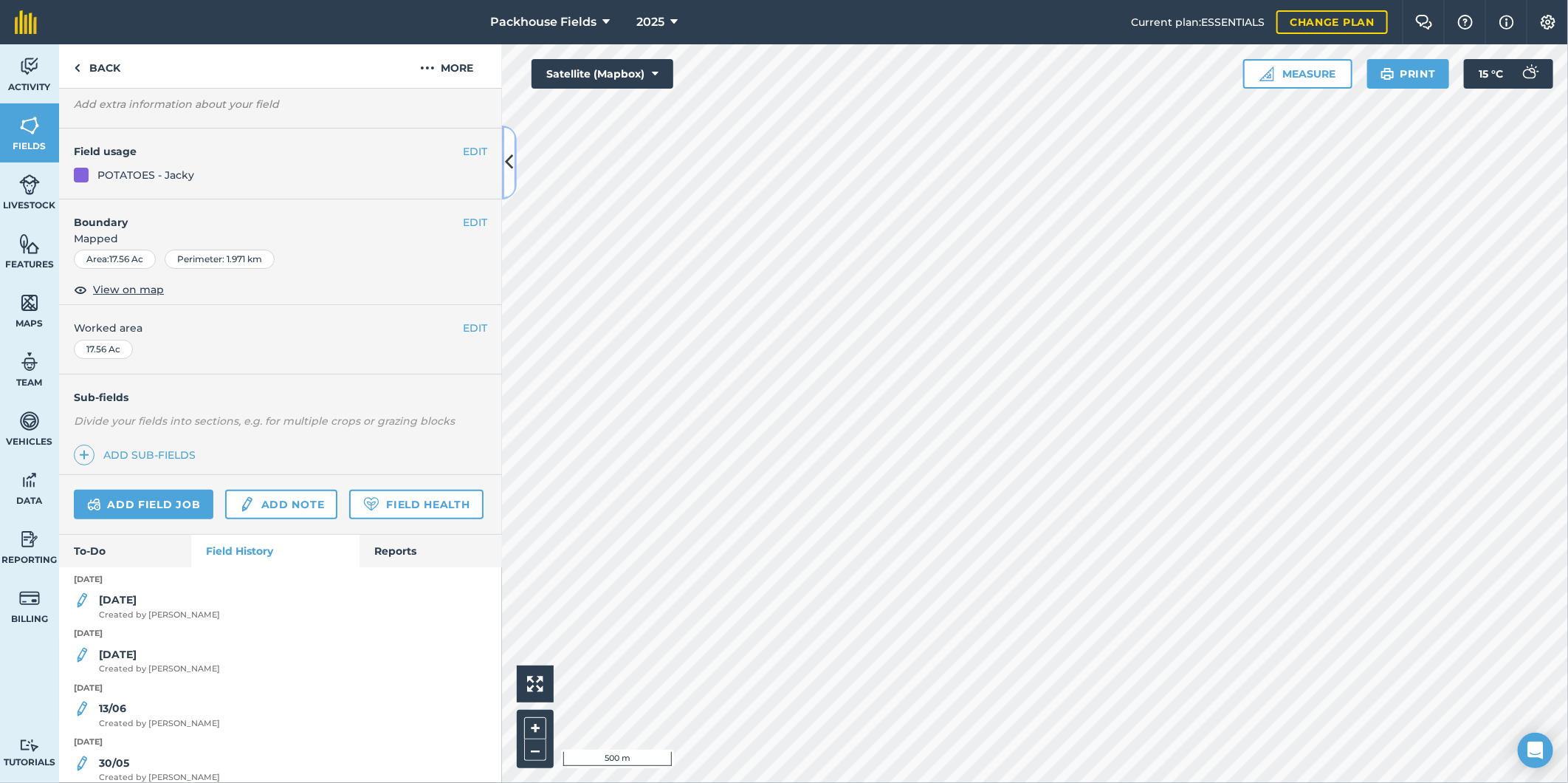 click at bounding box center (509, 162) 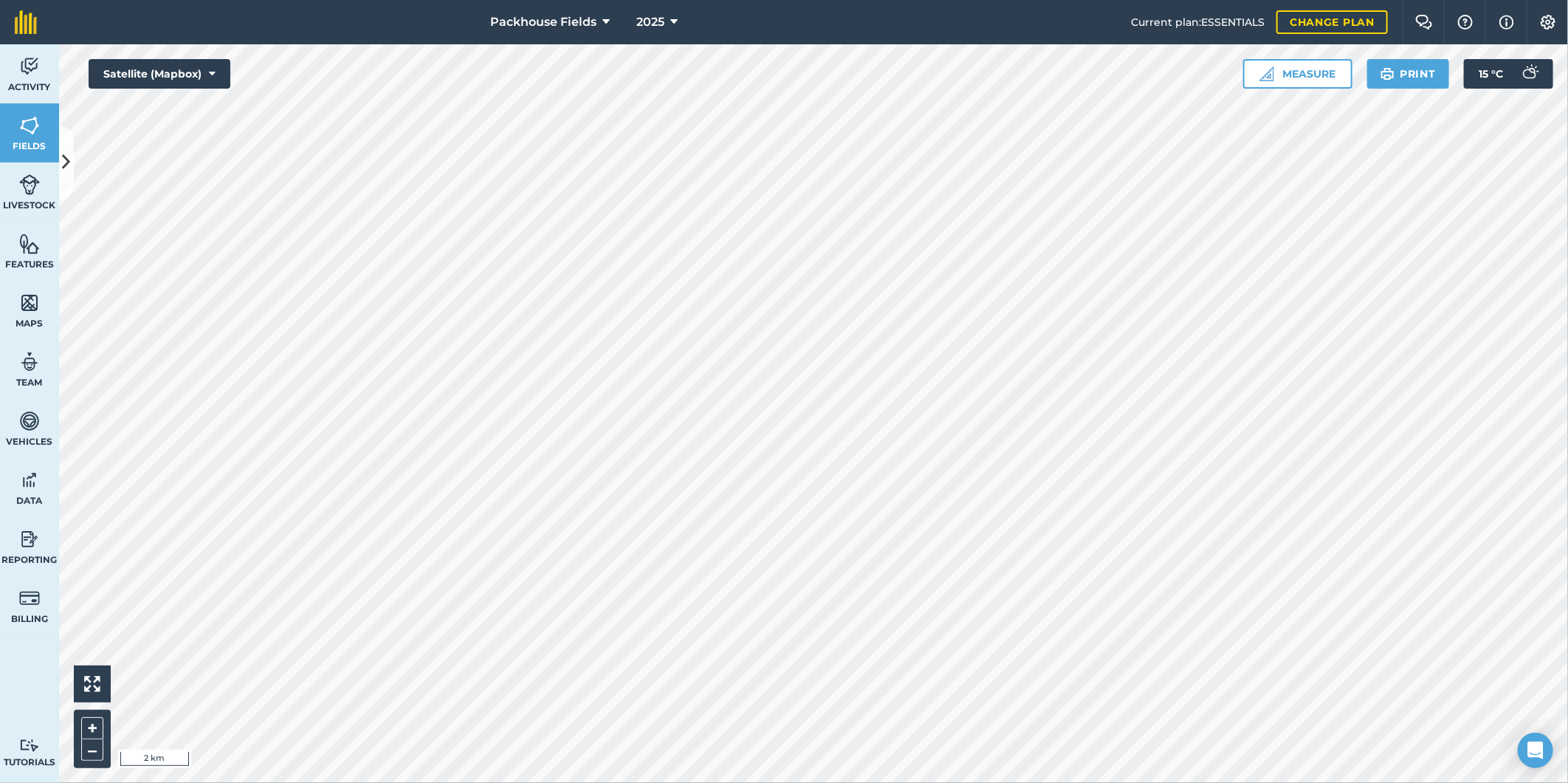 click on "Packhouse Fields 2025 Current plan :  ESSENTIALS   Change plan Farm Chat Help Info Settings Packhouse Fields  -  2025 Printed on  [DATE] Field usages No usage set Accord Annabelle Baby [PERSON_NAME] Camel [PERSON_NAME] [PERSON_NAME] [PERSON_NAME] Elland Estima Eurostar Gemson [PERSON_NAME] [PERSON_NAME] Java Jelly [PERSON_NAME] [PERSON_NAME] Manhattan Manitou Marfona Maris Peer [PERSON_NAME] [PERSON_NAME] Nectar Panther Piccolo Star POTATOES - 2022 RSC Crop POTATOES - Acoustic POTATOES - Acoustic POTATOES - Caledonia Rose POTATOES - Caledonian Jewel POTATOES - Jacky POTATOES - [GEOGRAPHIC_DATA] Rosetta Royal Sagita [PERSON_NAME] Vanilla (MFL) [GEOGRAPHIC_DATA] Z Unused Feature types Far Gatehole Near Trees Water Activity Fields Livestock Features Maps Team Vehicles Data Reporting Billing Tutorials Tutorials Fields   Add   Set usage Visibility: On Total area :  14,100   Ac Edit fields By usages, Filters (1) Annabelle 101.8   Ac GSI - Queens 35ac Line 26.65   Ac GSI - Queens above bomb dump west 29.02   Ac 46.14   Ac Baby [PERSON_NAME]" at bounding box center (784, 392) 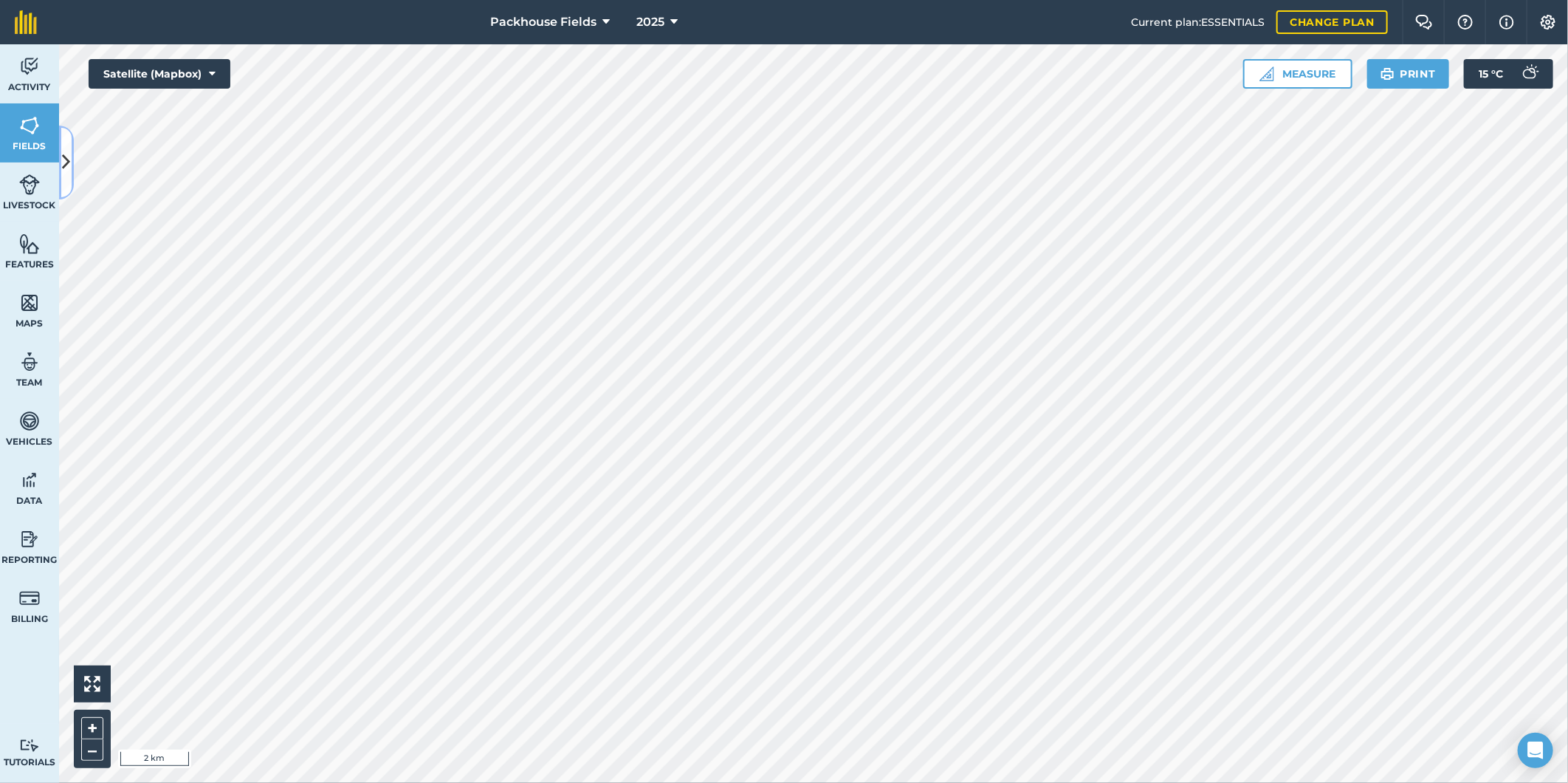 click at bounding box center (66, 162) 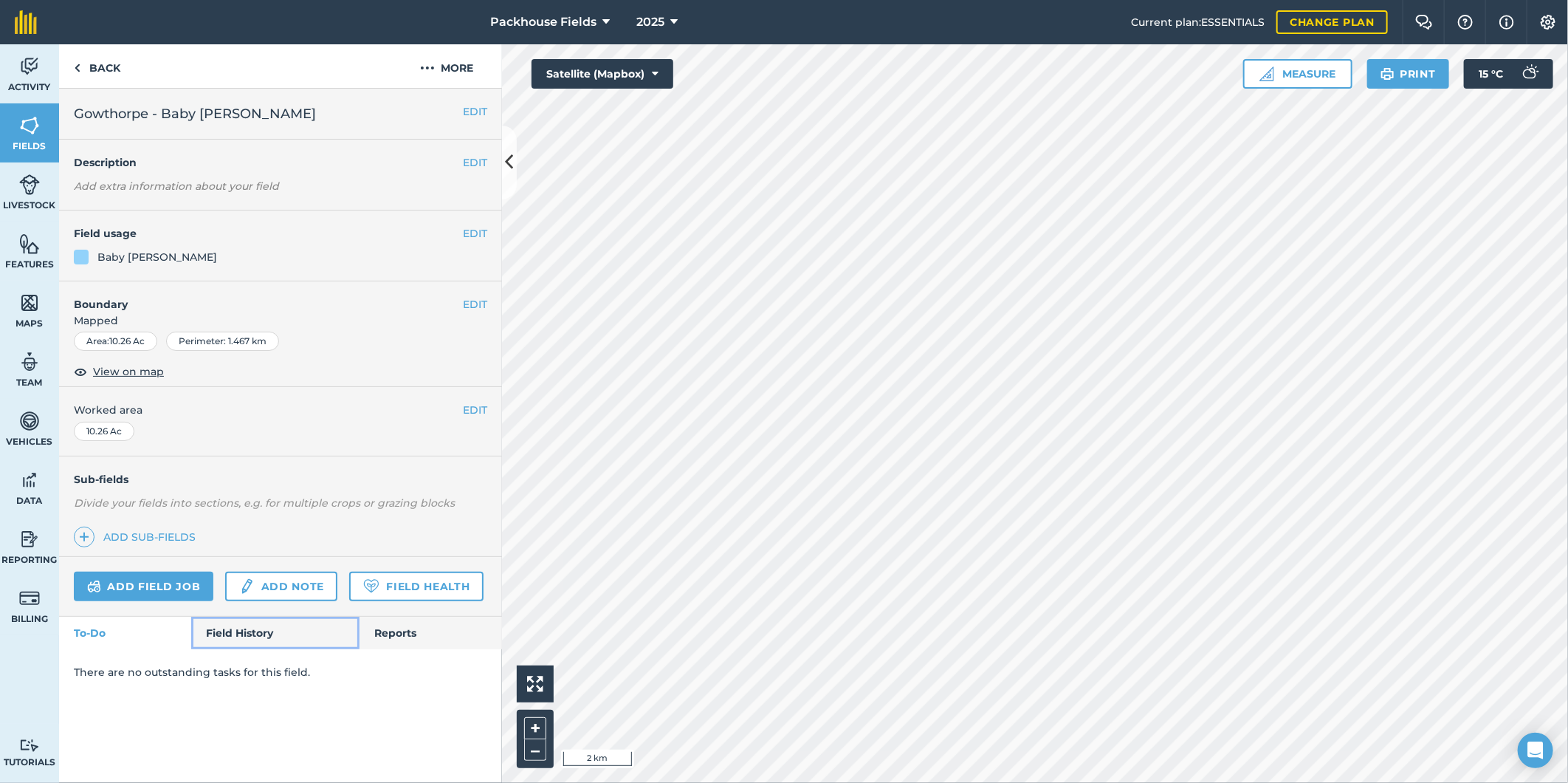 click on "Field History" at bounding box center [275, 633] 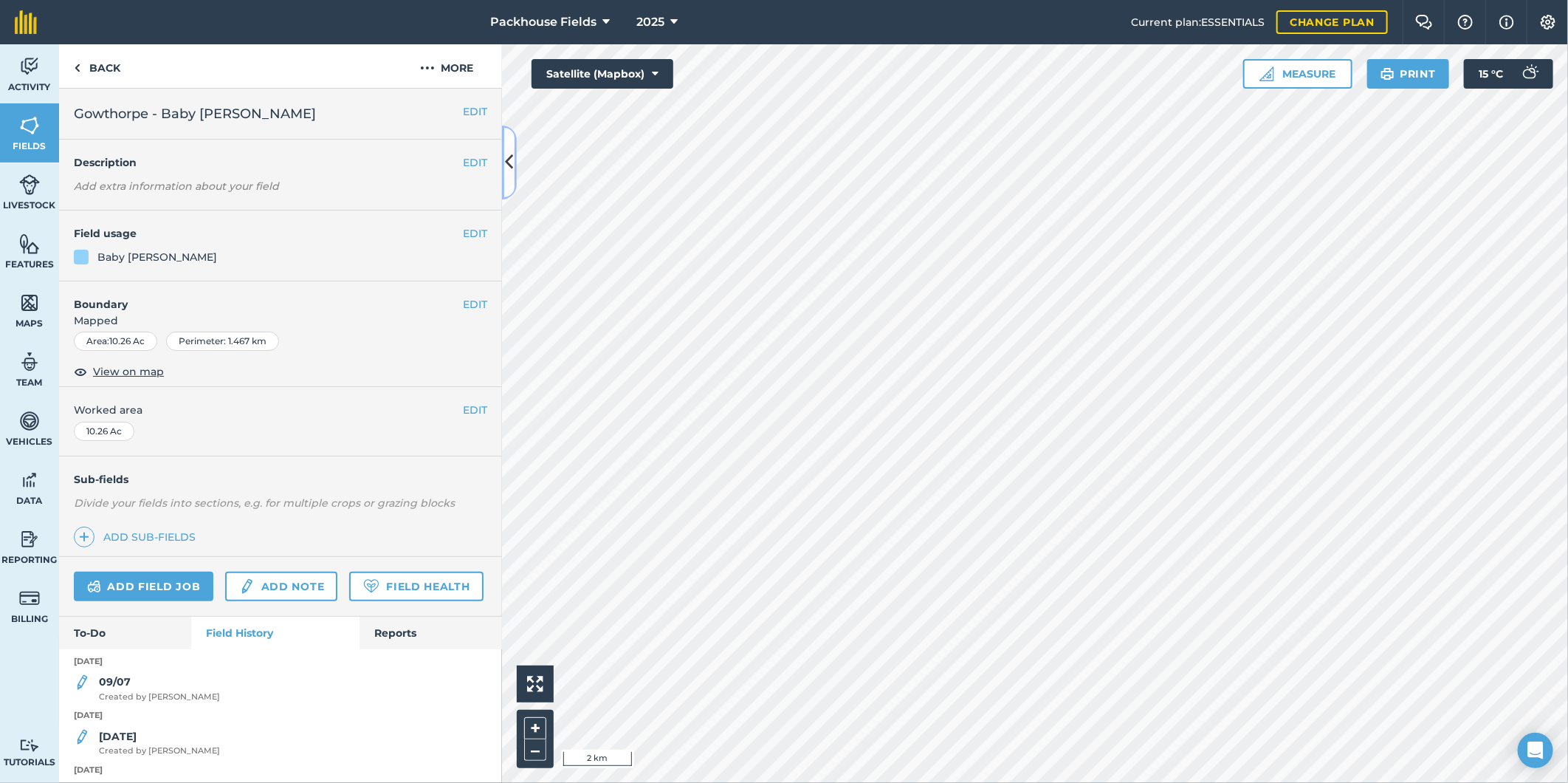 click at bounding box center (509, 162) 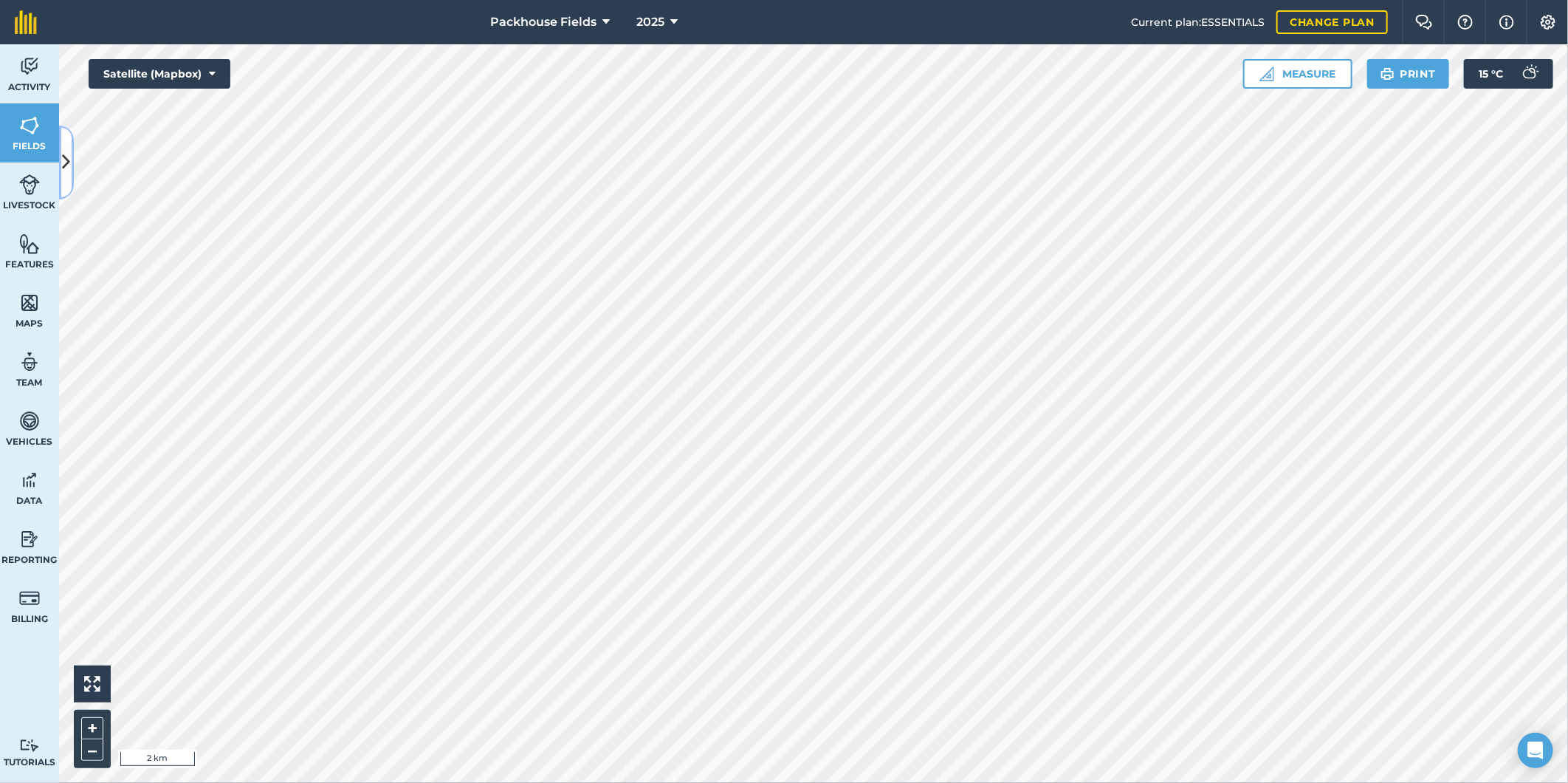 click at bounding box center [66, 162] 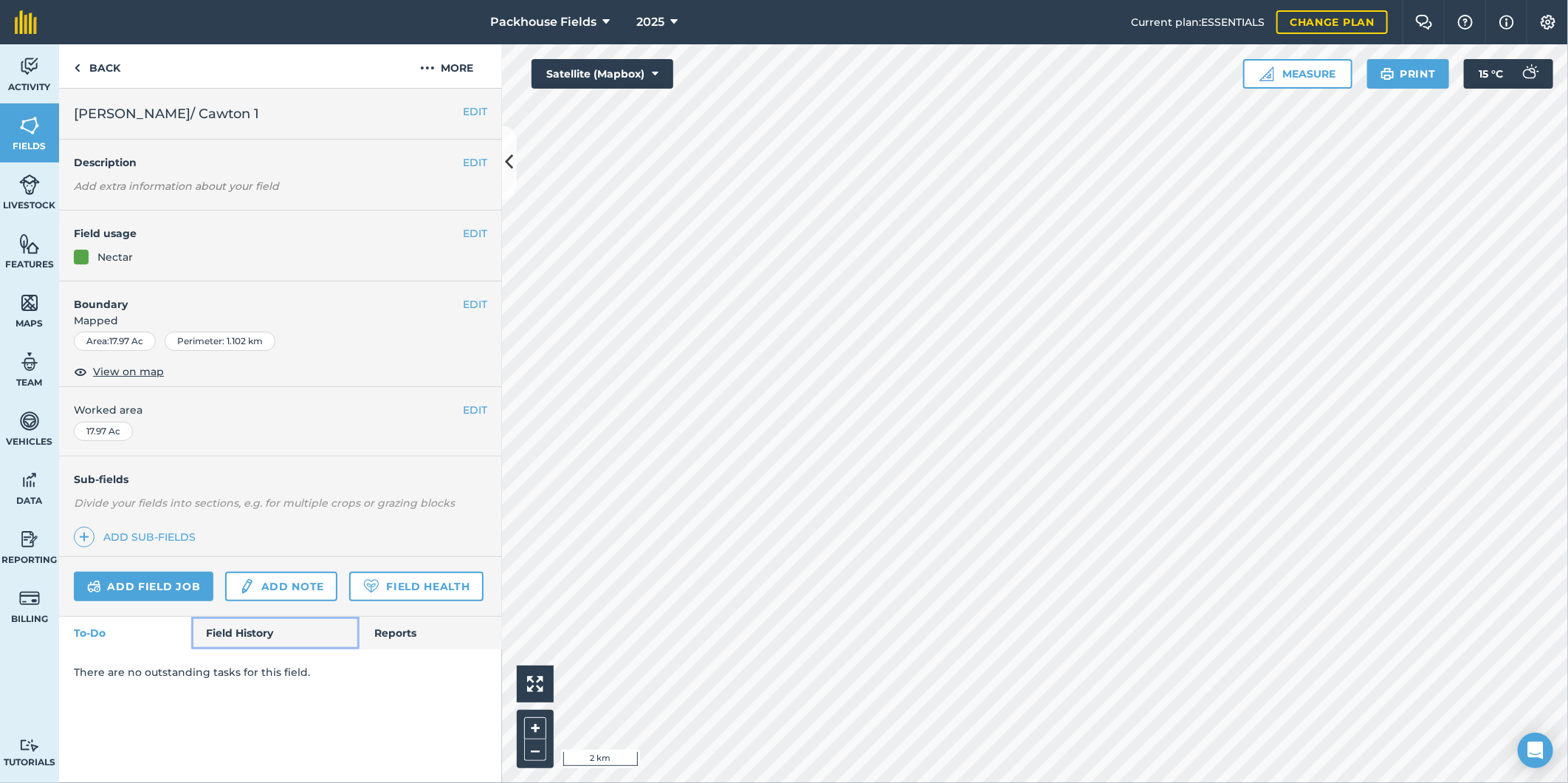 click on "Field History" at bounding box center [275, 633] 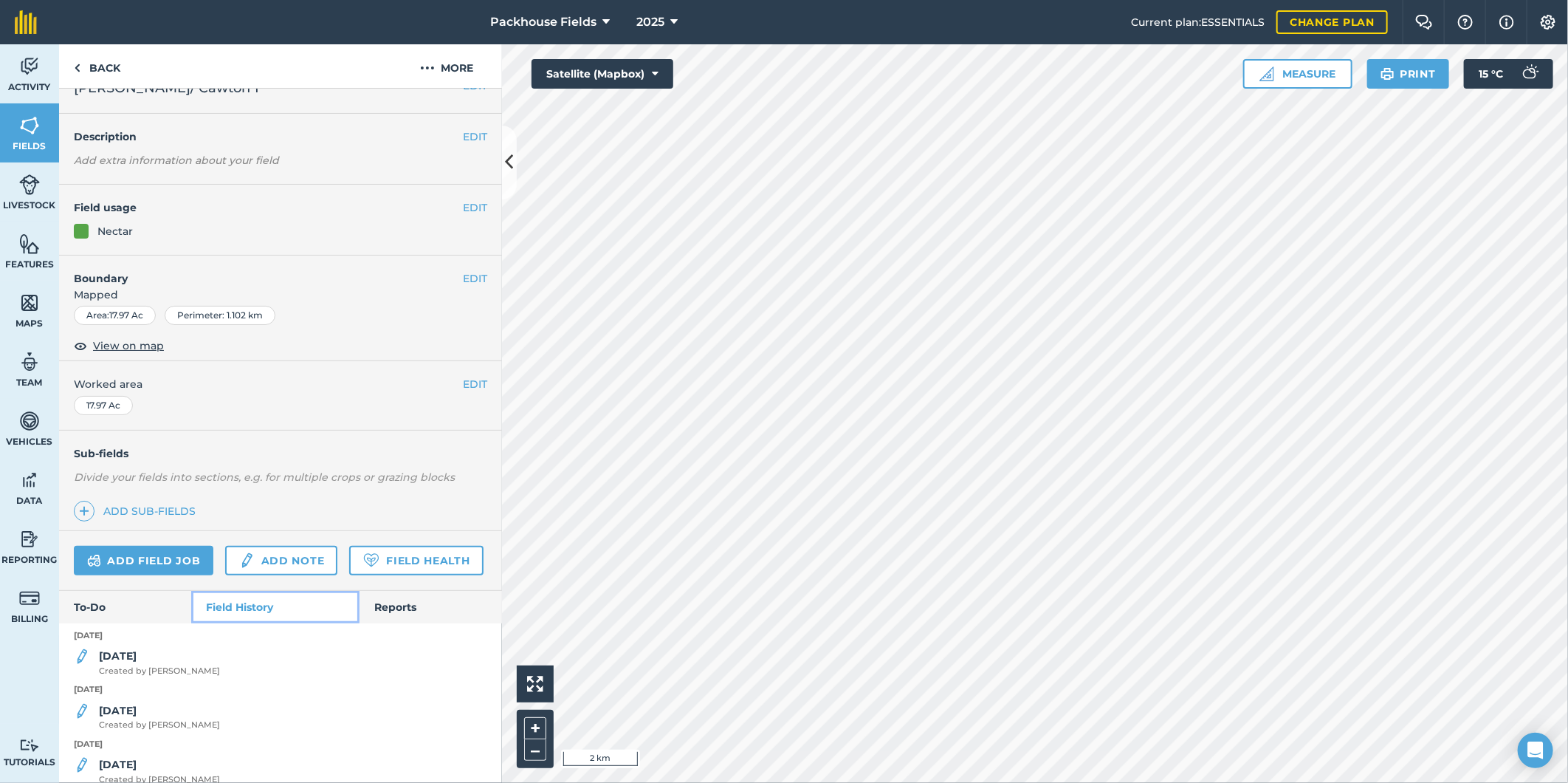 scroll, scrollTop: 82, scrollLeft: 0, axis: vertical 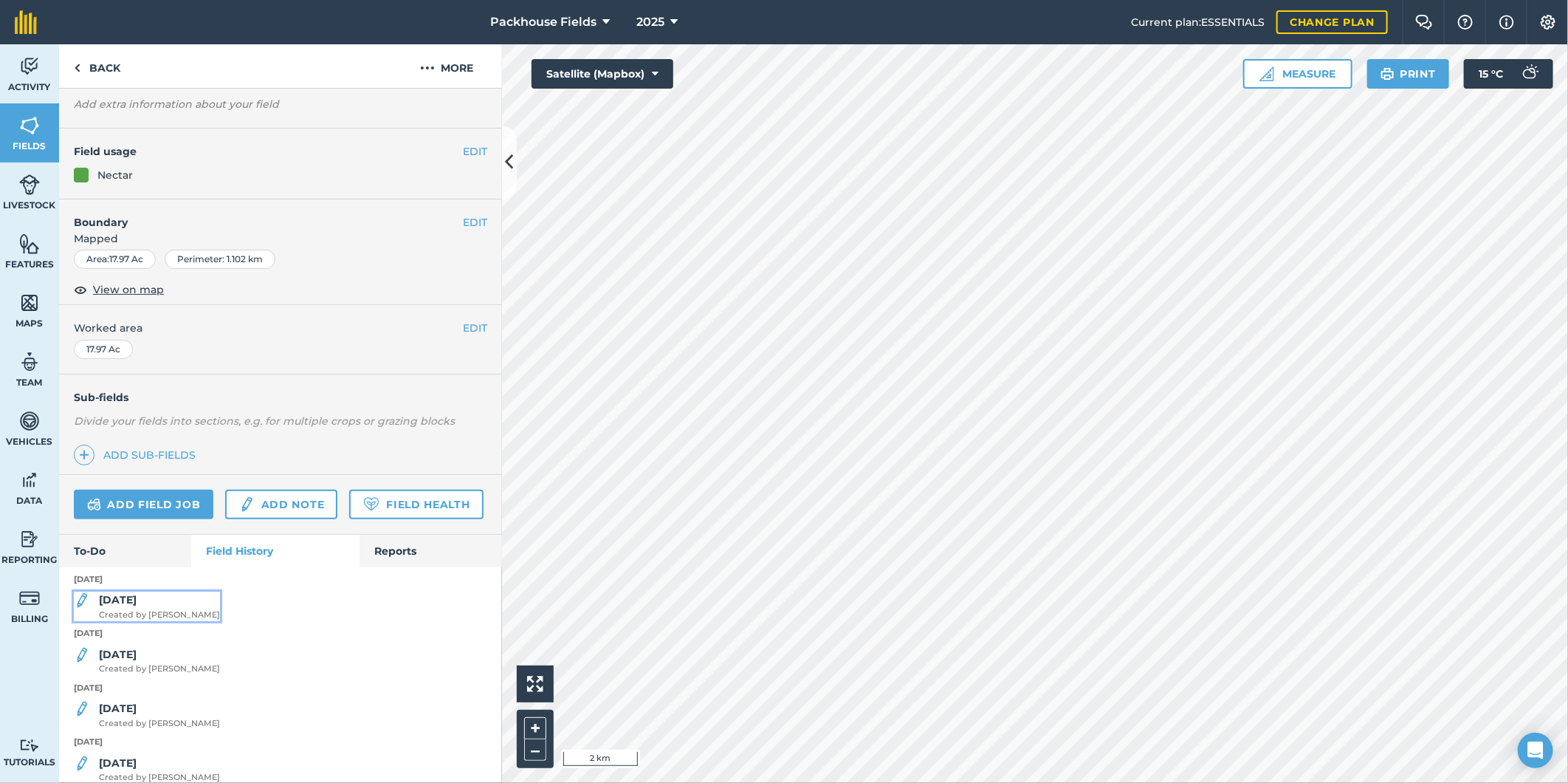 click on "Created by   [PERSON_NAME]" at bounding box center (159, 615) 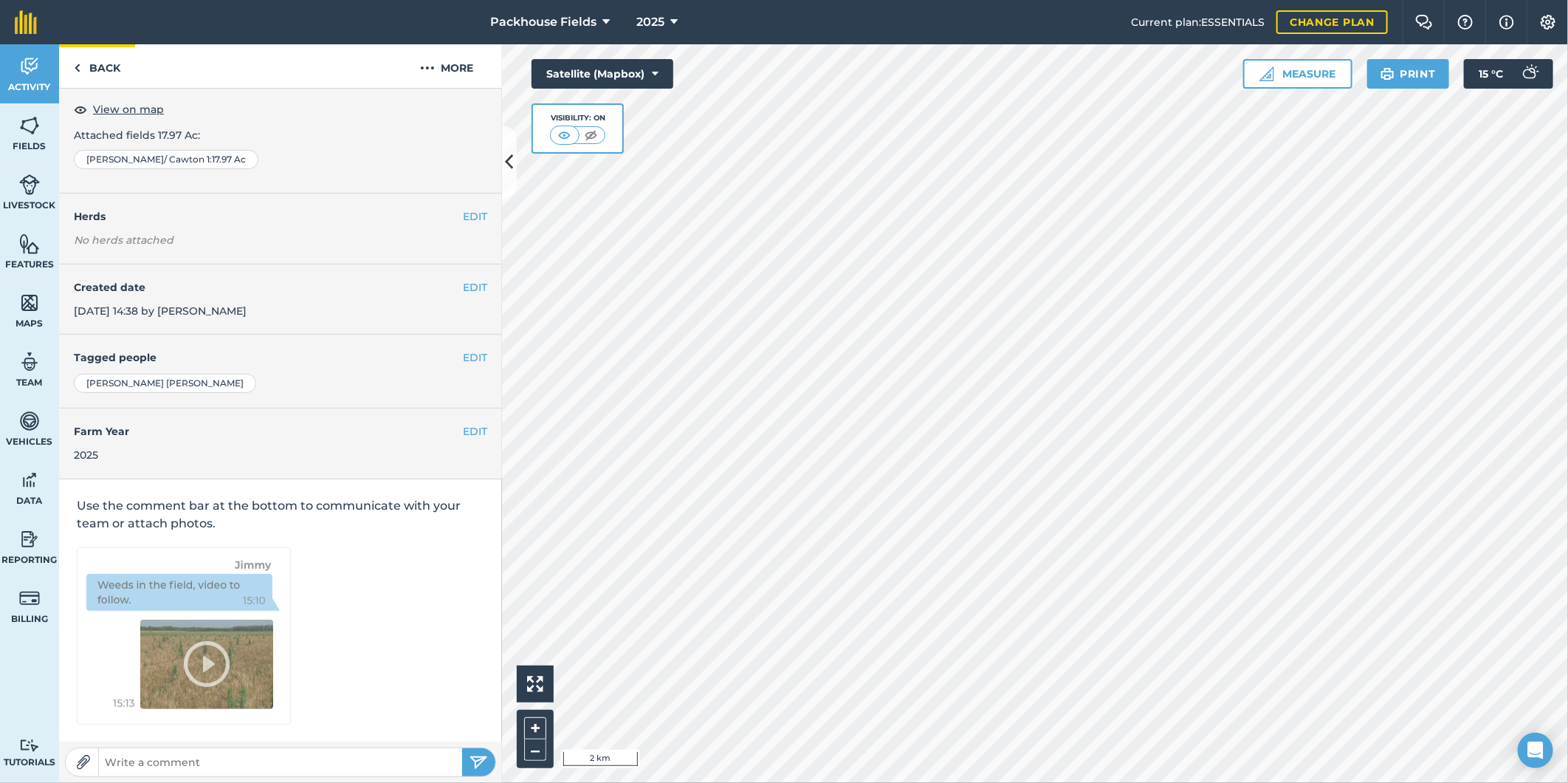 scroll, scrollTop: 4, scrollLeft: 0, axis: vertical 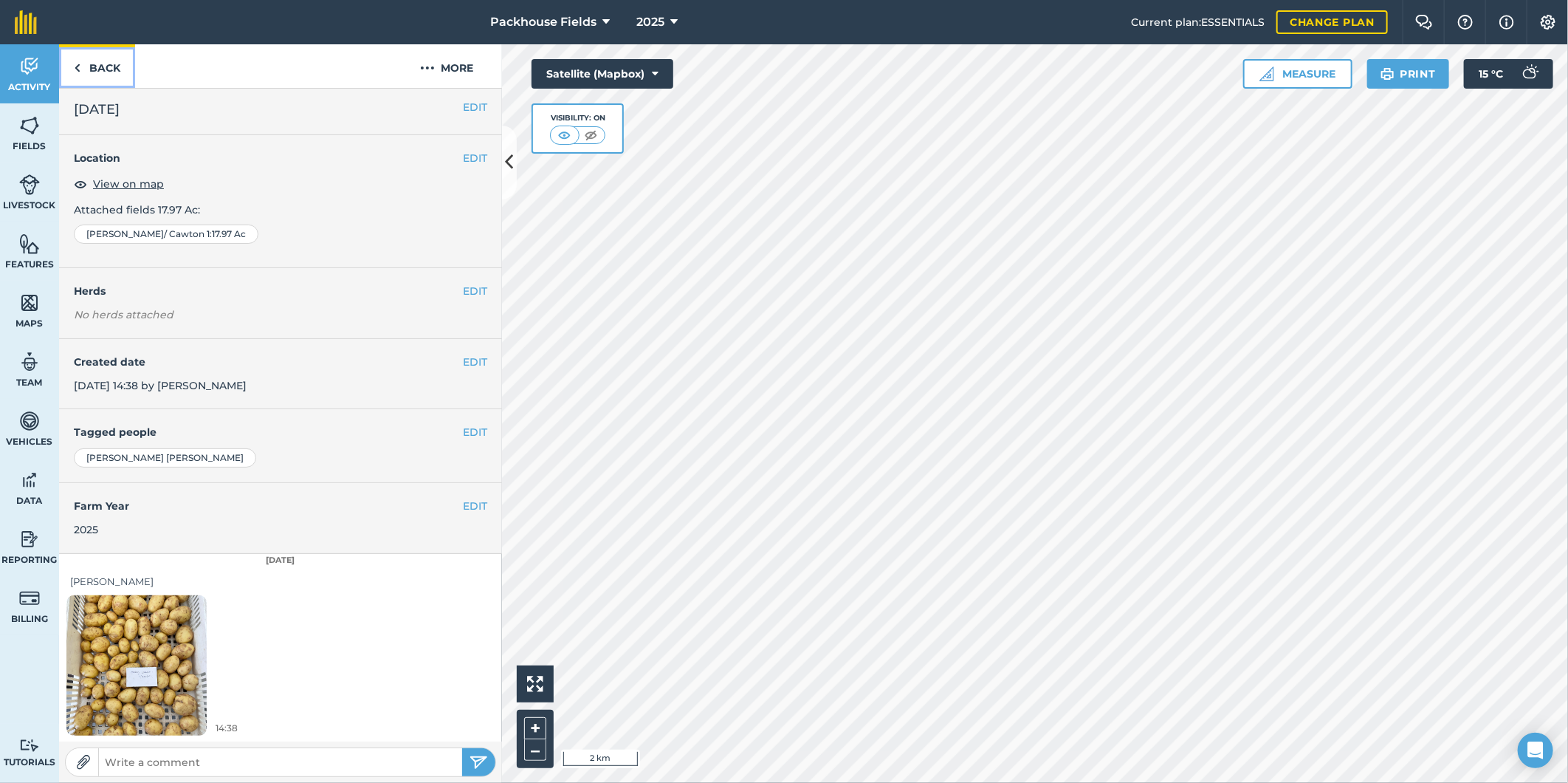 click on "Back" at bounding box center (97, 66) 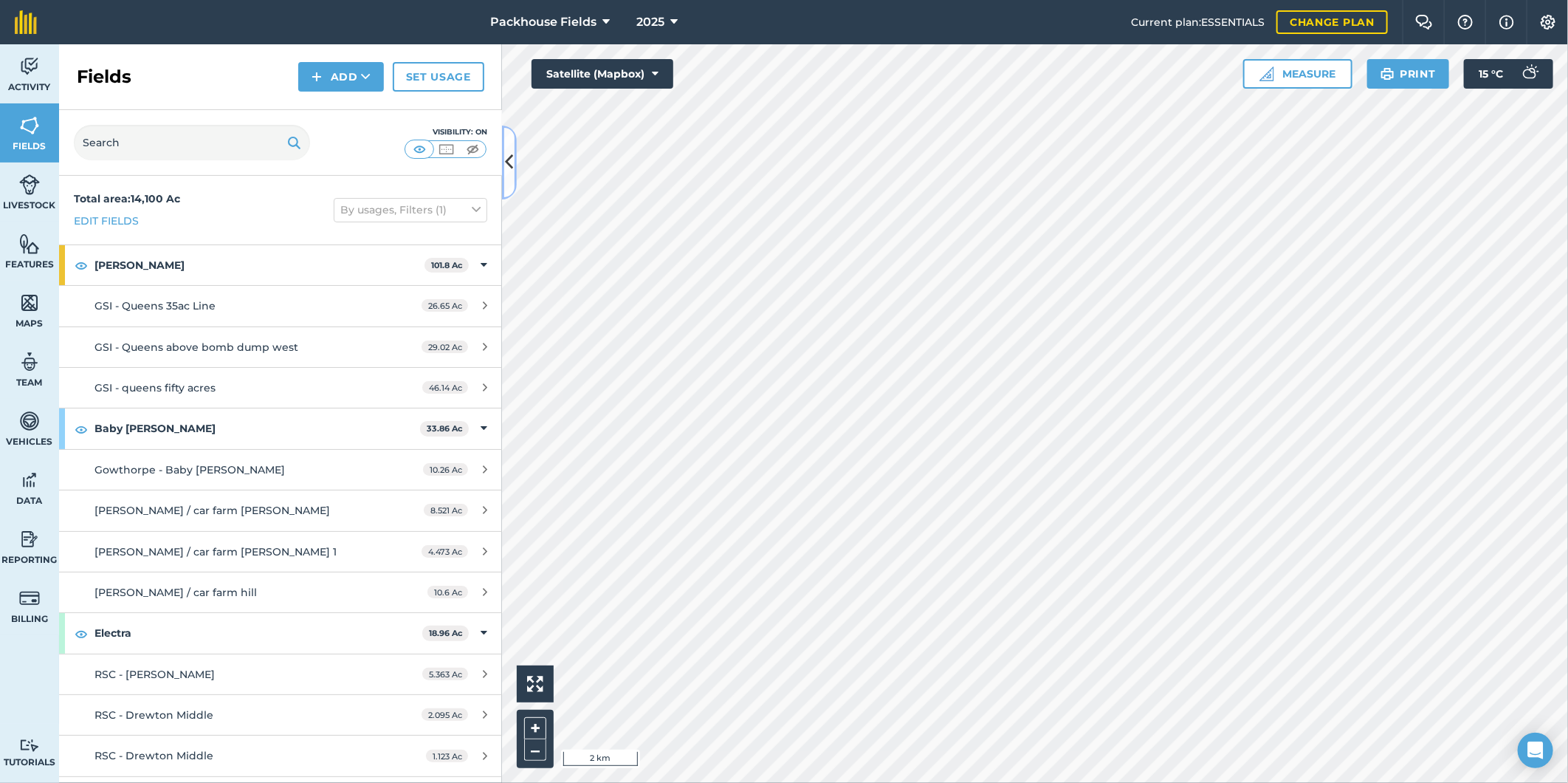 click at bounding box center (509, 162) 